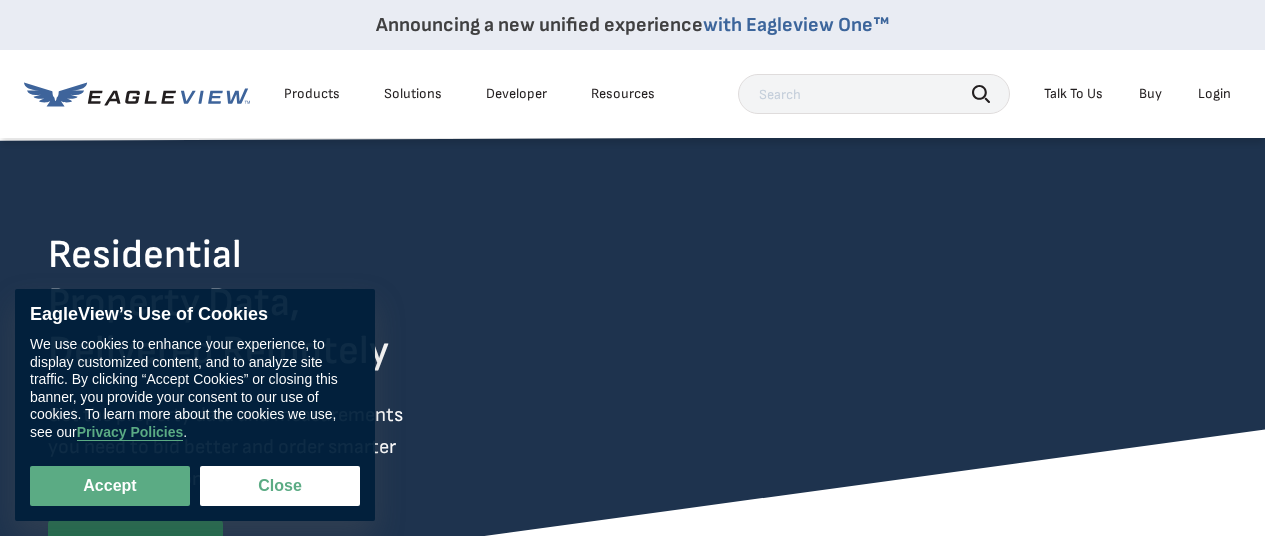 scroll, scrollTop: 0, scrollLeft: 0, axis: both 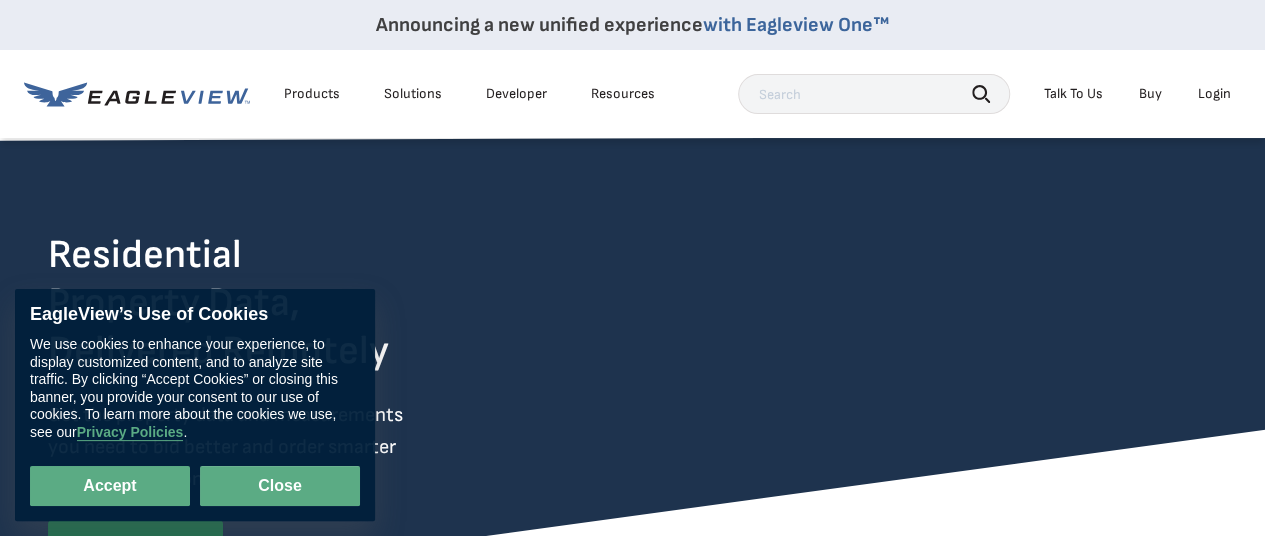 click on "Close" at bounding box center [280, 486] 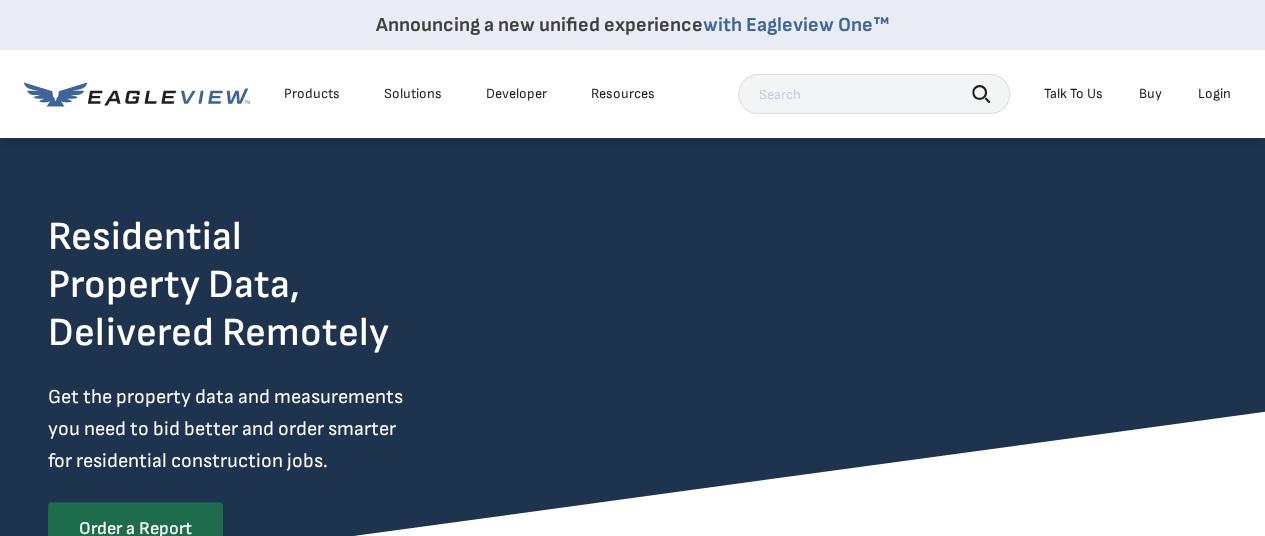 scroll, scrollTop: 0, scrollLeft: 0, axis: both 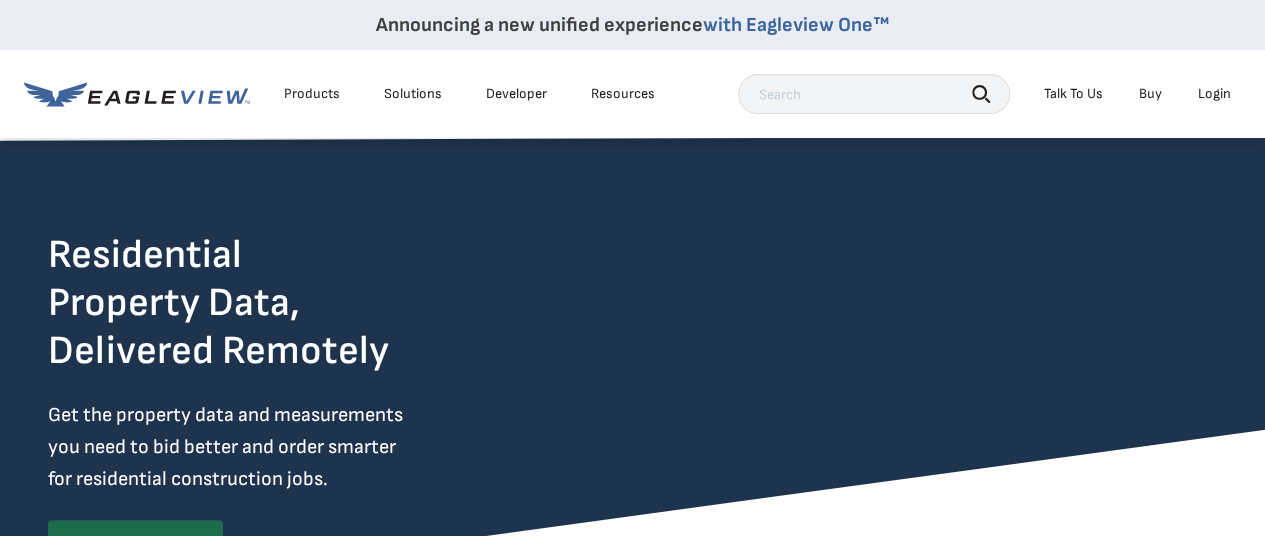 click on "Login" at bounding box center [1214, 94] 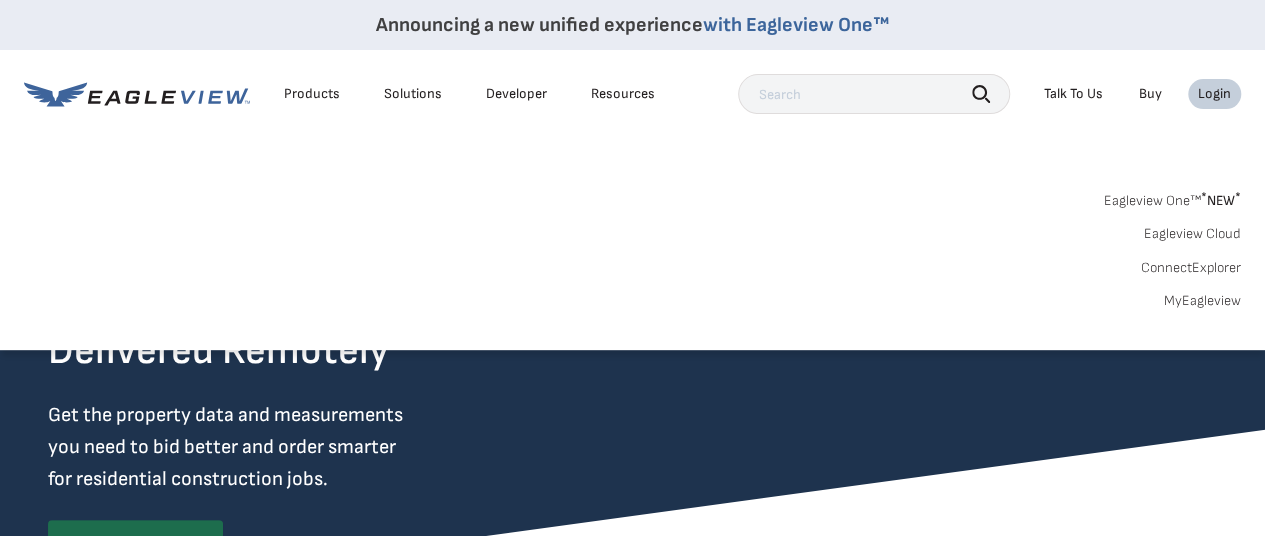click on "Login" at bounding box center (1214, 94) 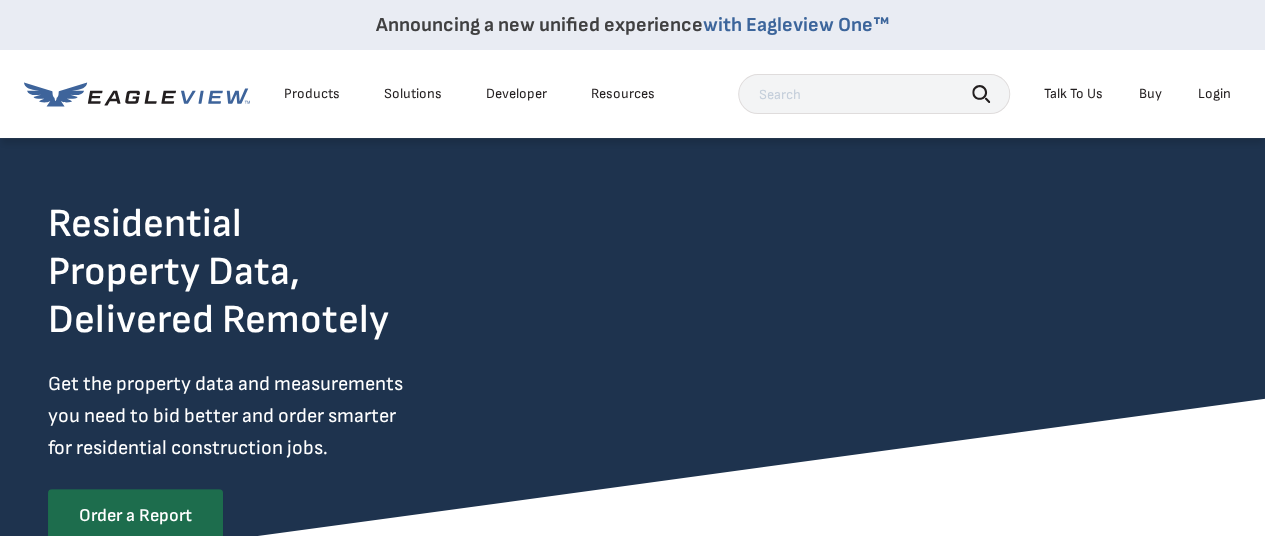 scroll, scrollTop: 0, scrollLeft: 0, axis: both 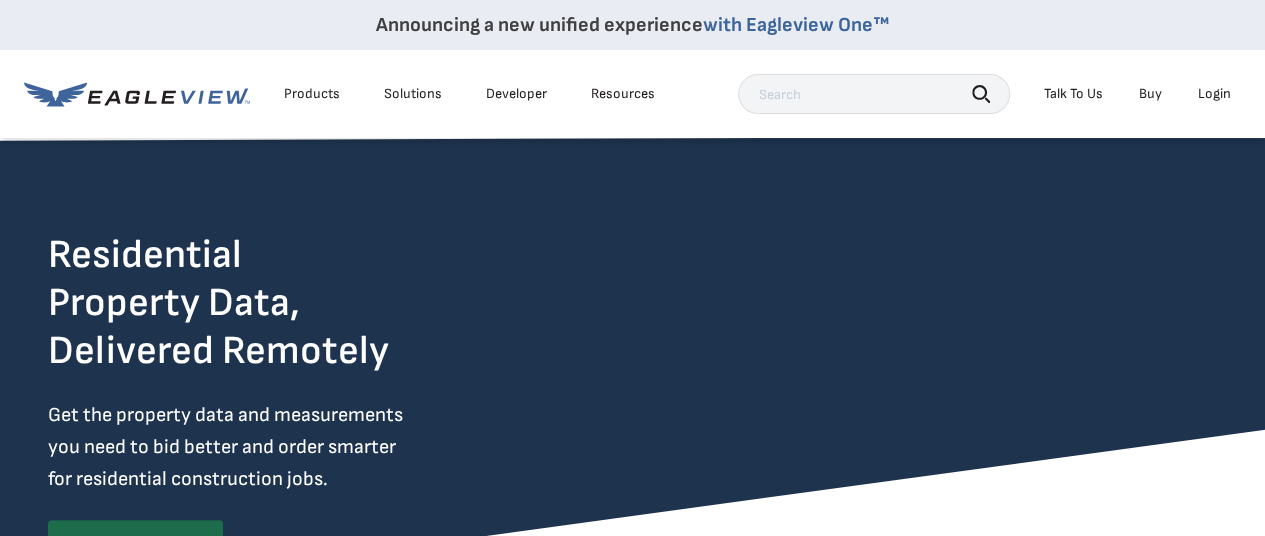 click on "Login" at bounding box center (1214, 94) 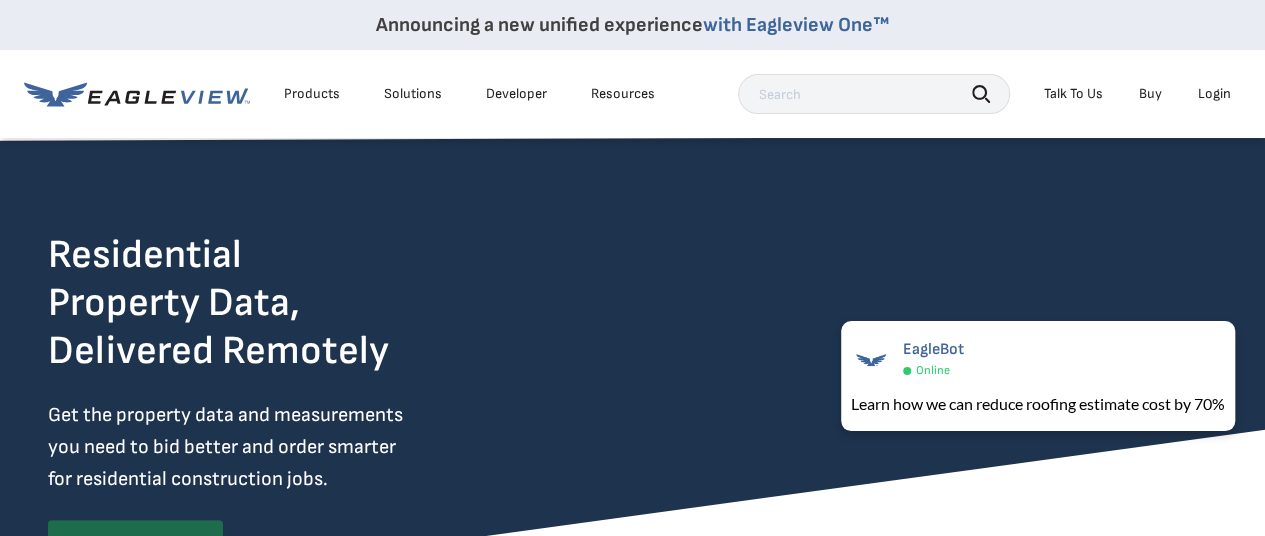 click on "Login" at bounding box center (1214, 94) 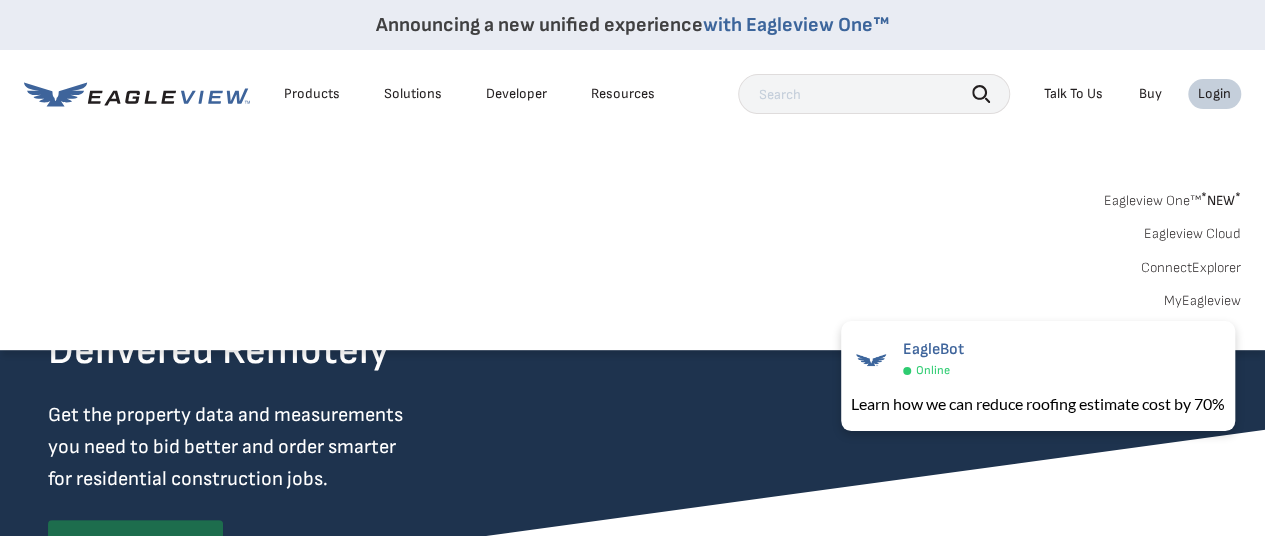 click on "MyEagleview" at bounding box center [1202, 301] 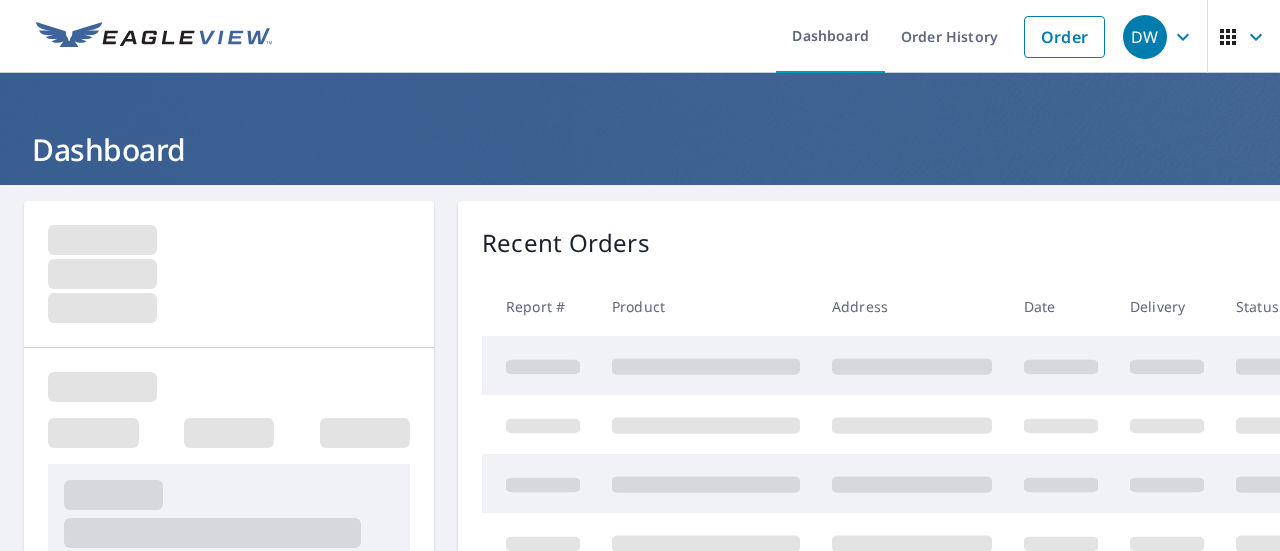 scroll, scrollTop: 0, scrollLeft: 0, axis: both 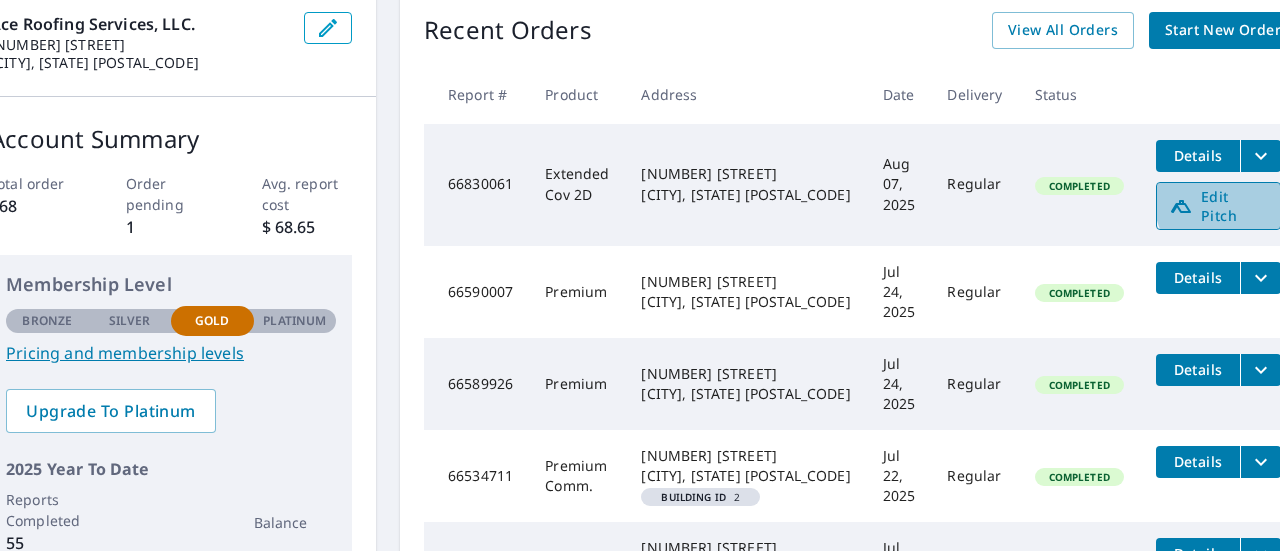 click on "Edit Pitch" at bounding box center (1218, 206) 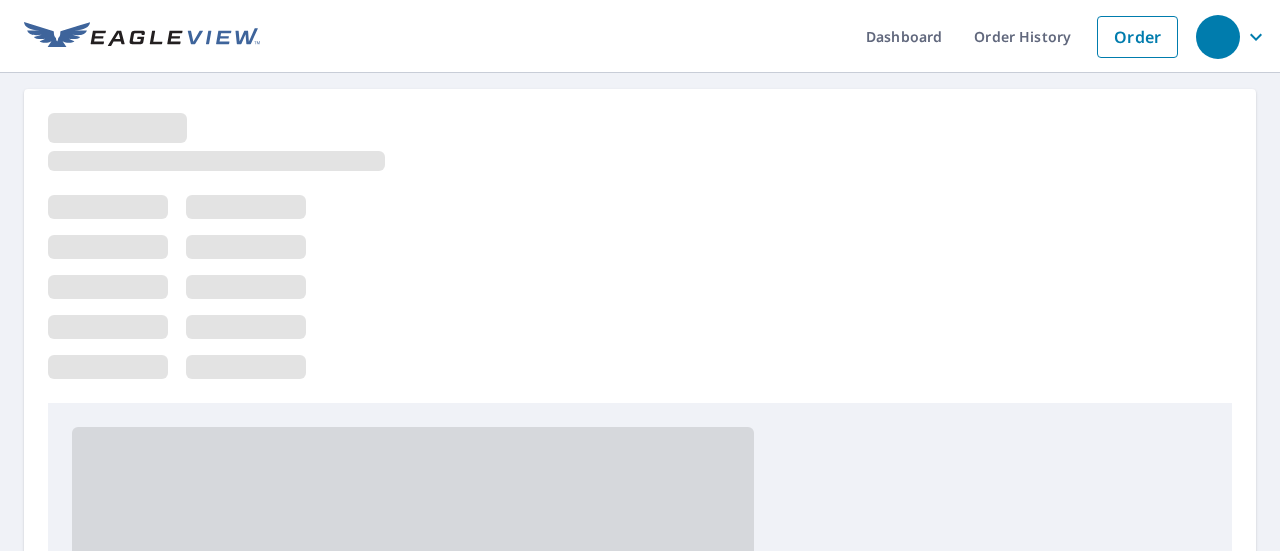 scroll, scrollTop: 0, scrollLeft: 0, axis: both 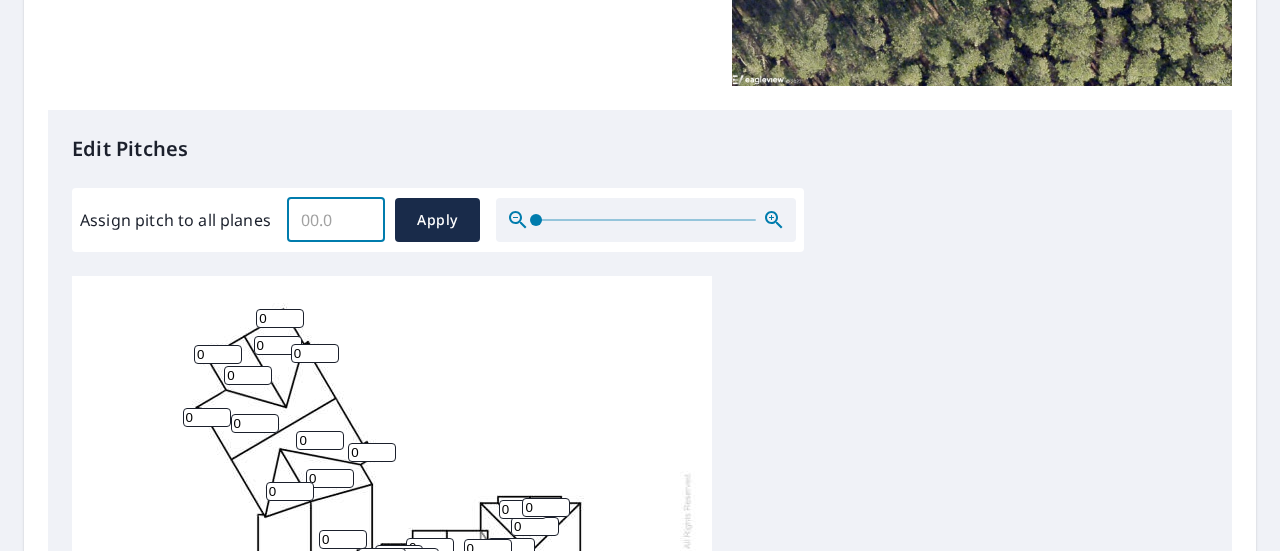 click on "Assign pitch to all planes" at bounding box center [336, 220] 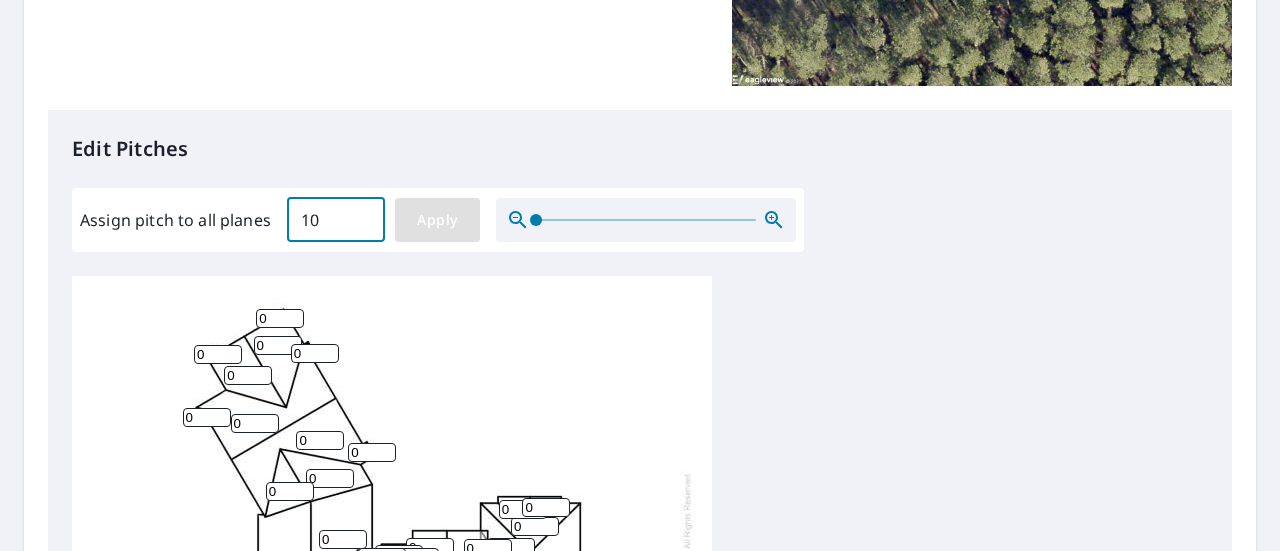 type on "10" 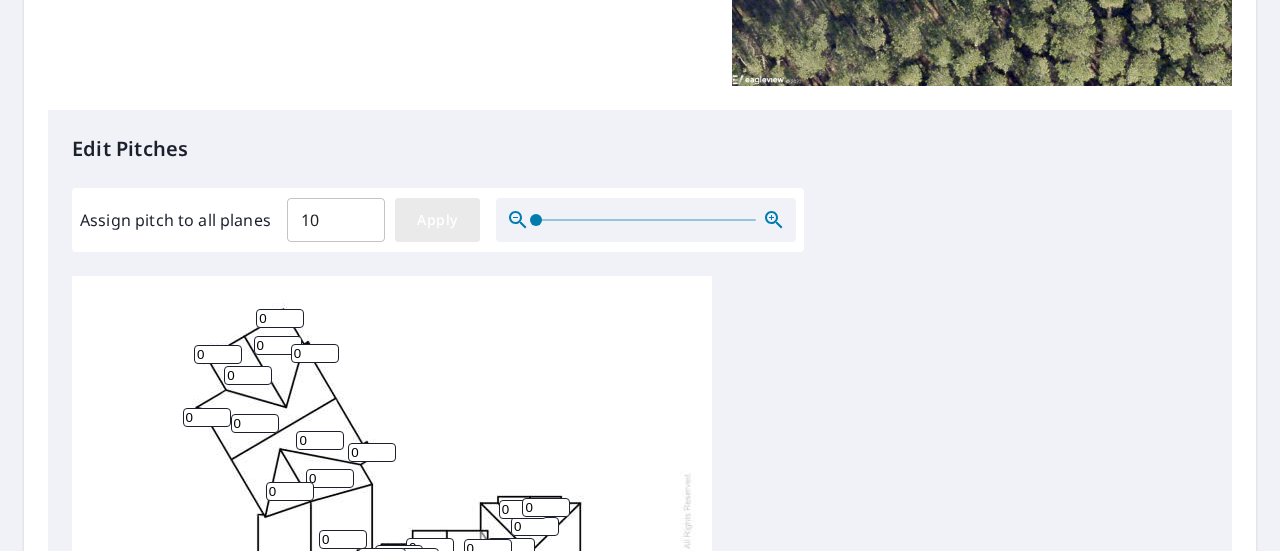click on "Apply" at bounding box center (437, 220) 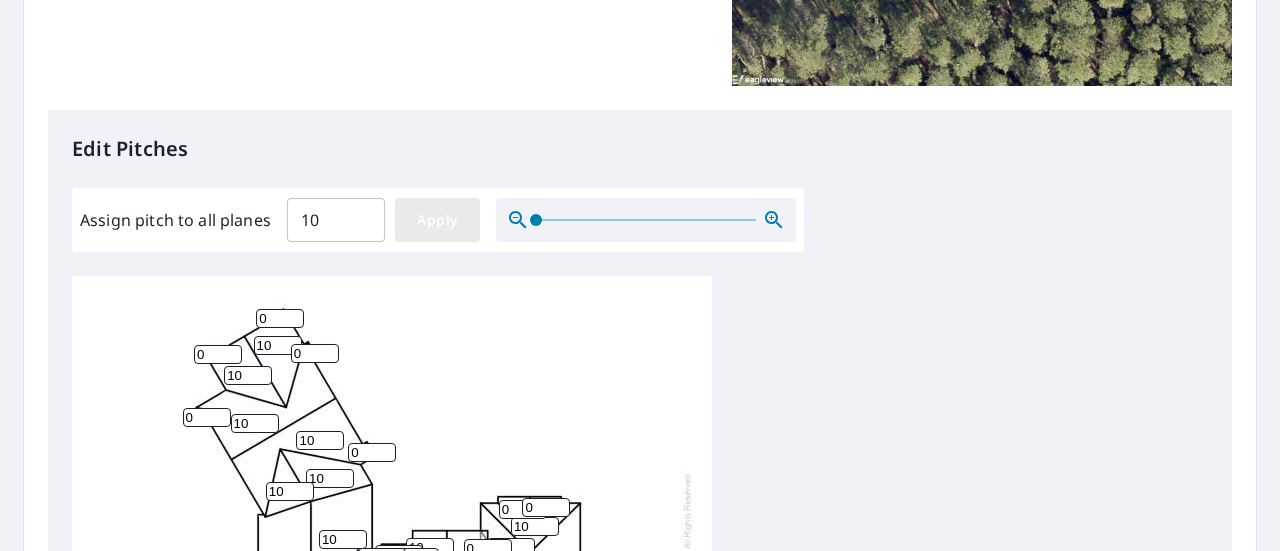 type on "10" 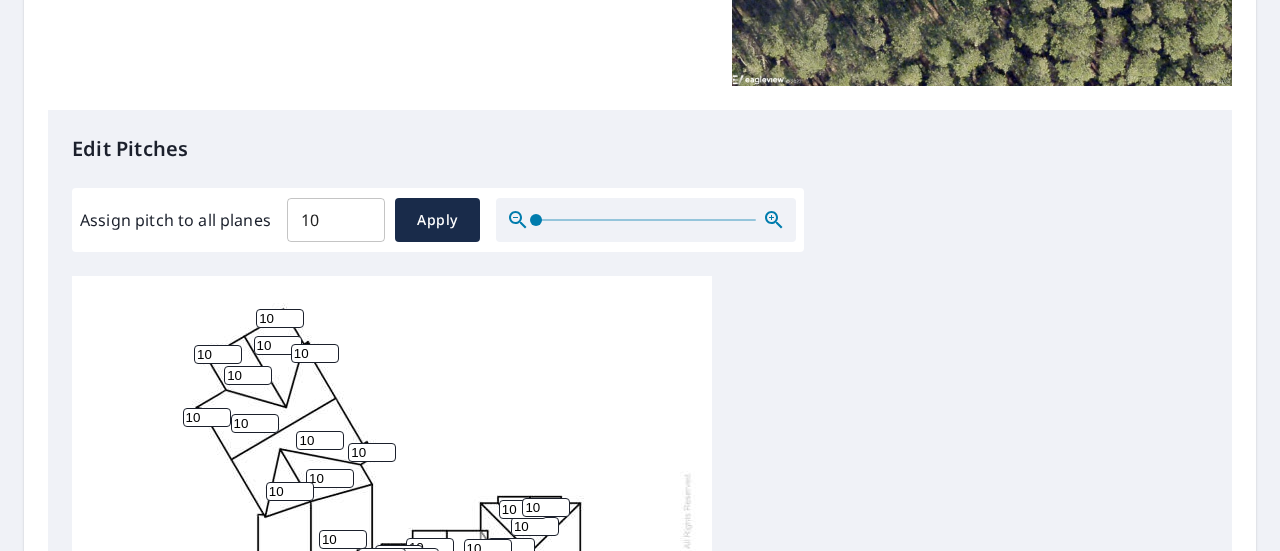 click on "10 10 10 10 10 10 10 10 10 10 10 10 10 10 10 10 10 10 10 10 10 10 10 10 10 10 10 10 10 10 10 10 10 10 10 10 10 10 10 10 10 10 10 10 10 10 10 10 10 10 10" at bounding box center (640, 590) 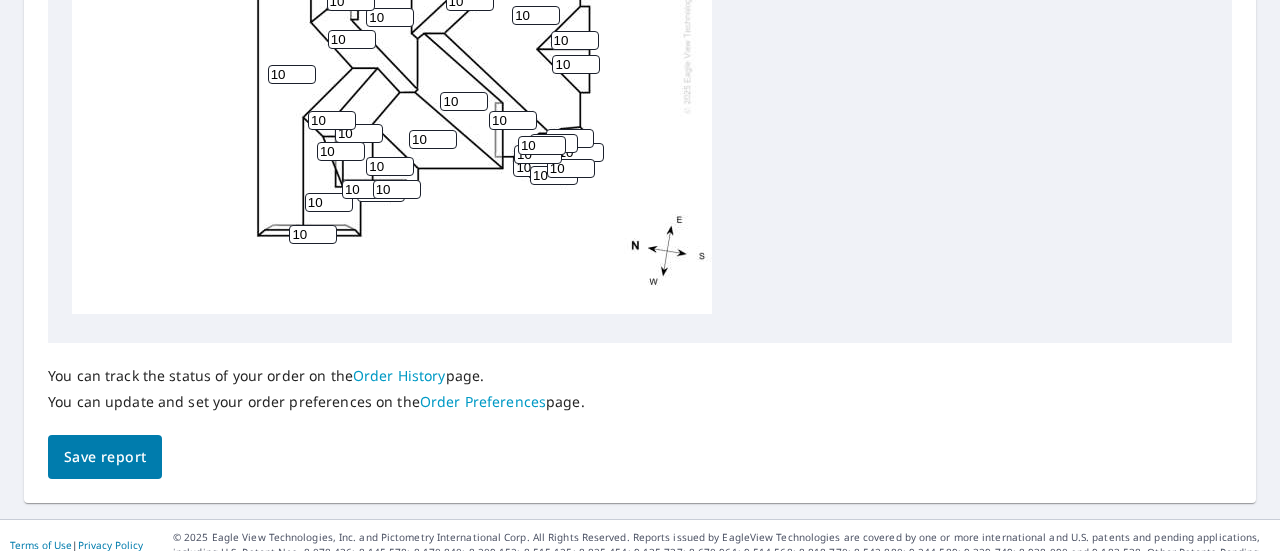 scroll, scrollTop: 1030, scrollLeft: 0, axis: vertical 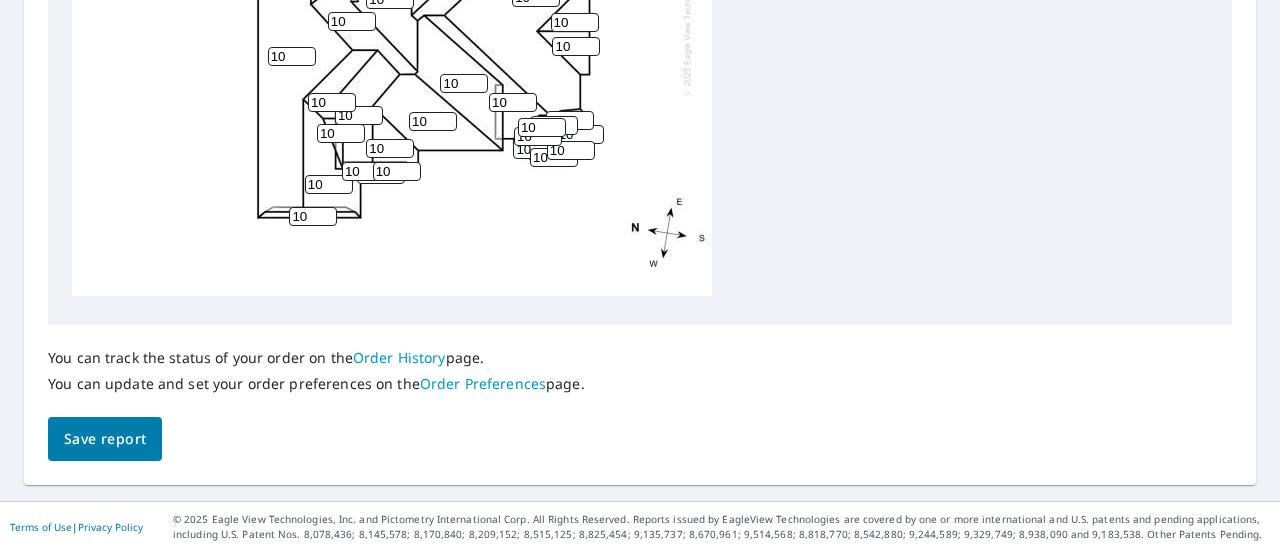 click on "Save report" at bounding box center (105, 439) 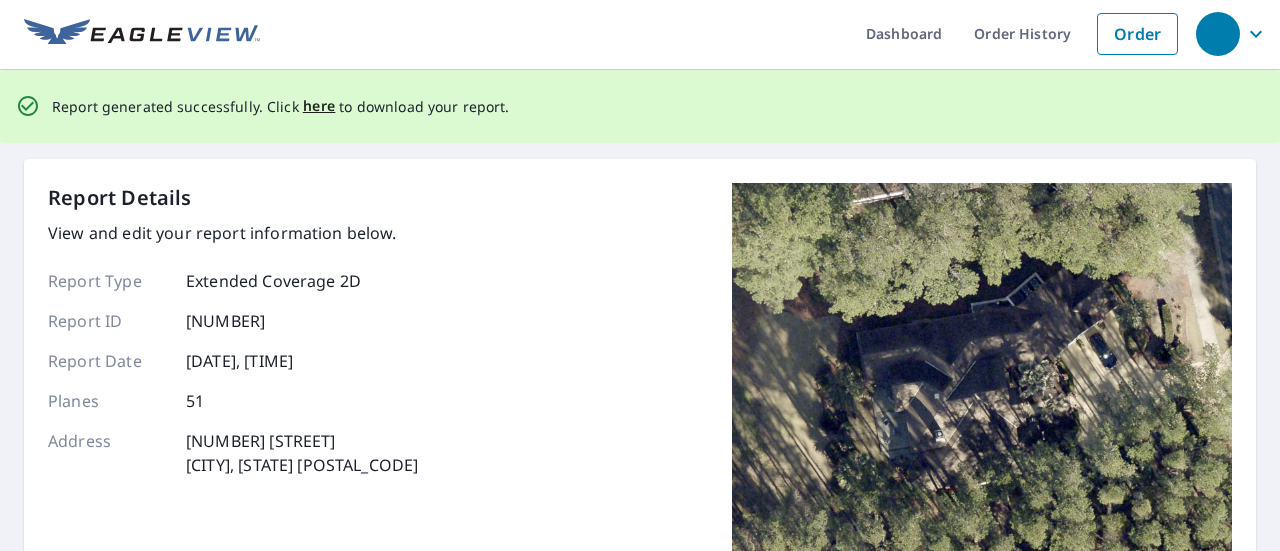 scroll, scrollTop: 0, scrollLeft: 0, axis: both 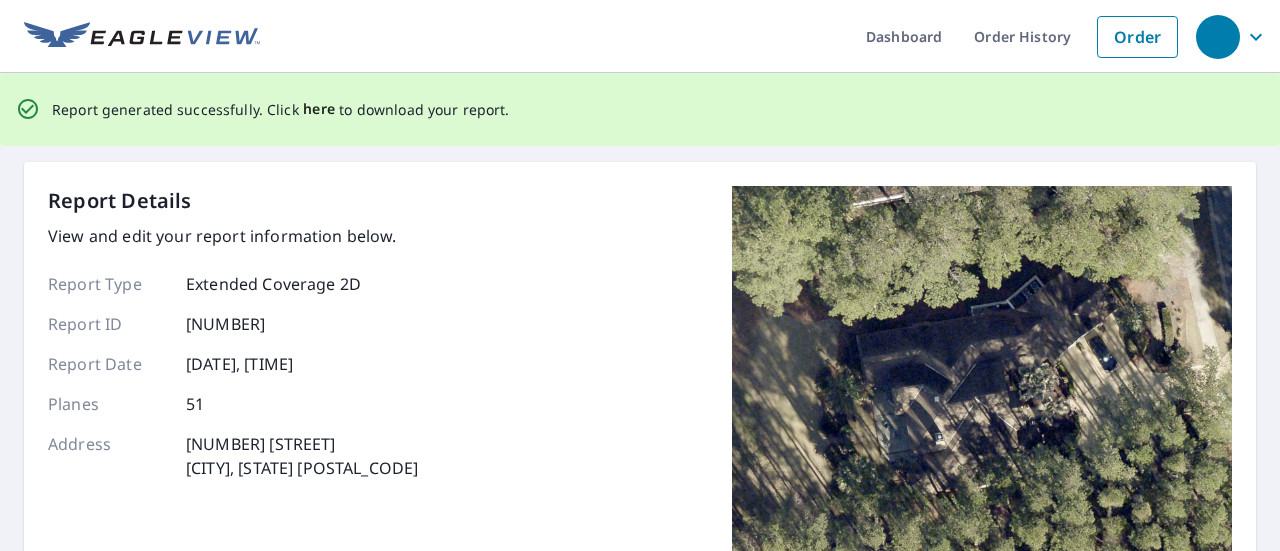 click on "here" at bounding box center [319, 109] 